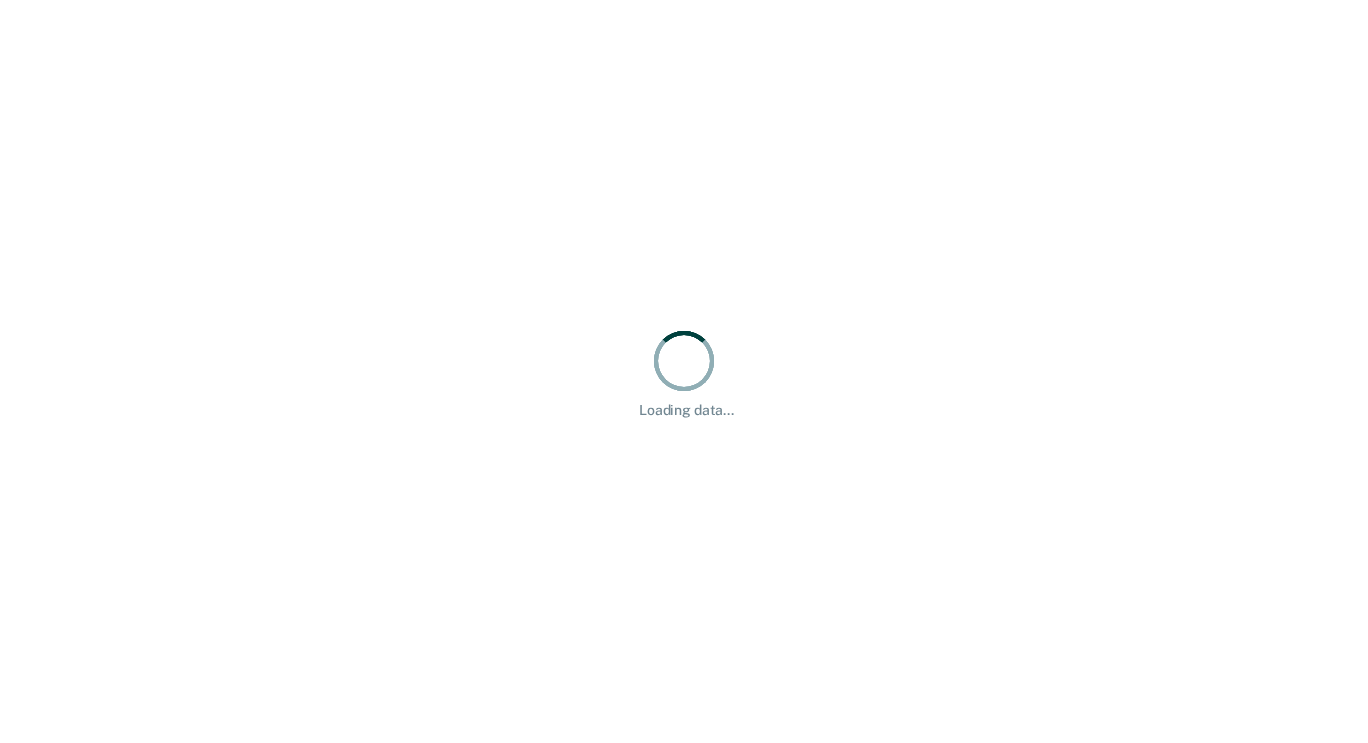 scroll, scrollTop: 0, scrollLeft: 0, axis: both 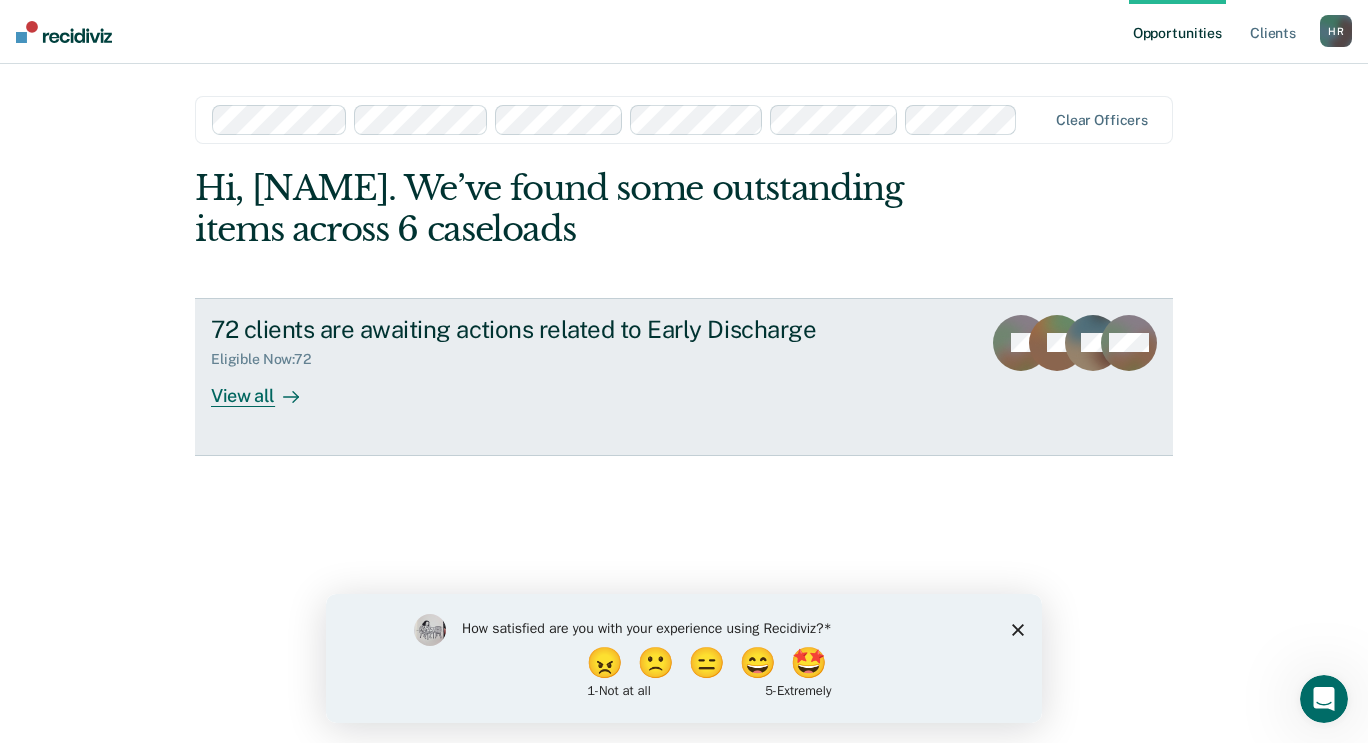 click on "View all" at bounding box center (267, 387) 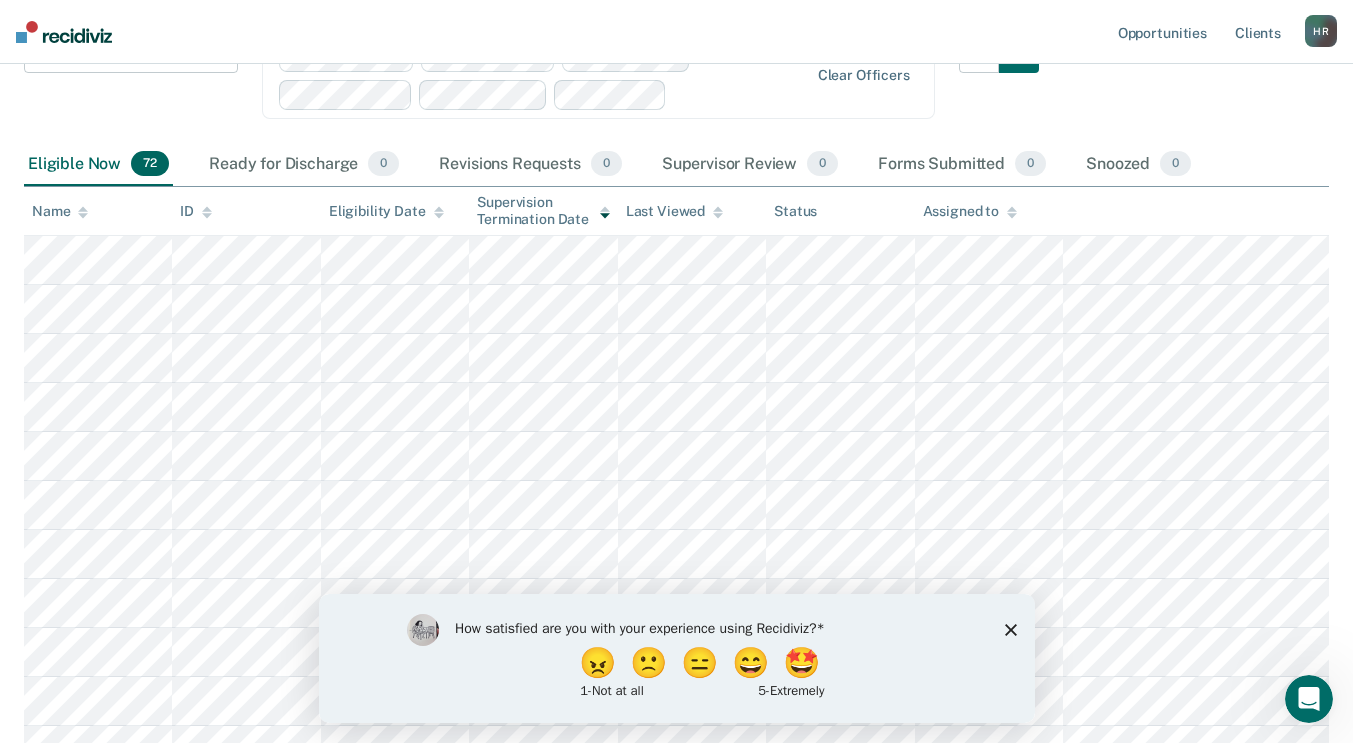 scroll, scrollTop: 200, scrollLeft: 0, axis: vertical 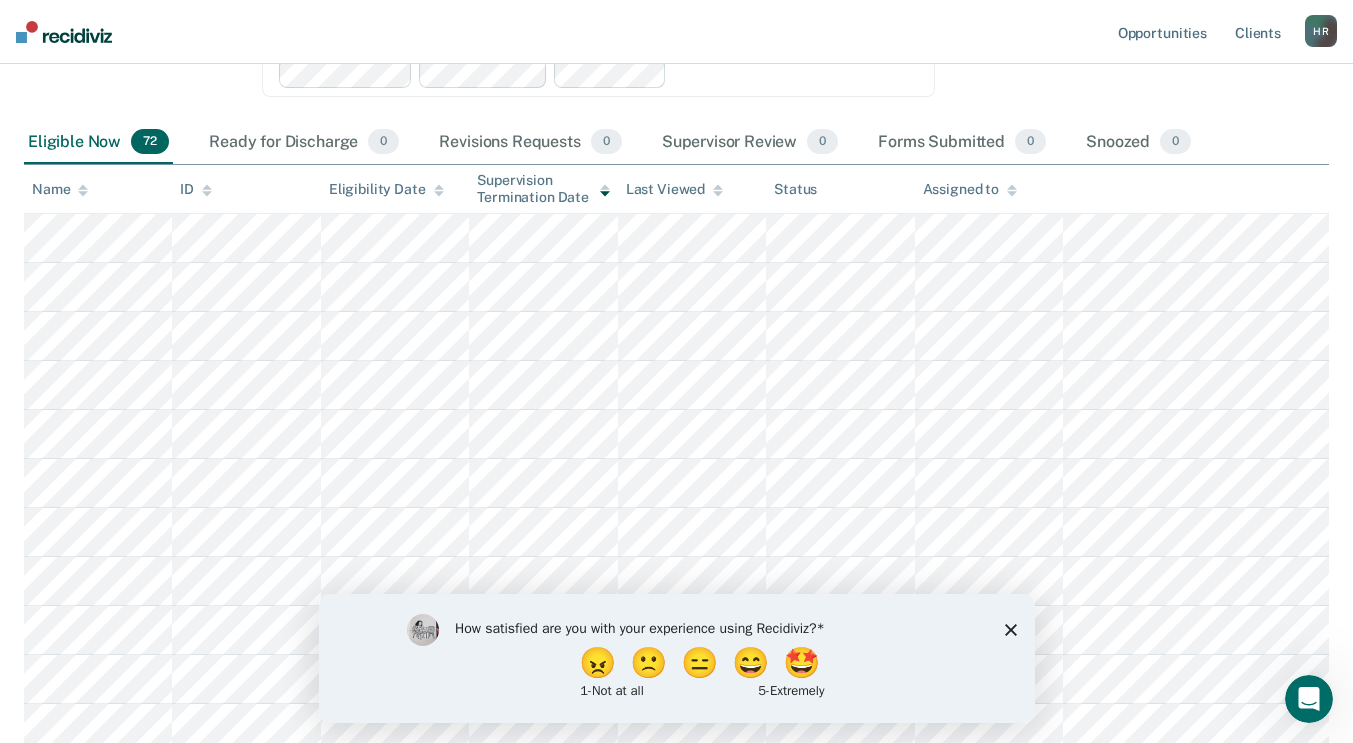 click on "Assigned to" at bounding box center [970, 189] 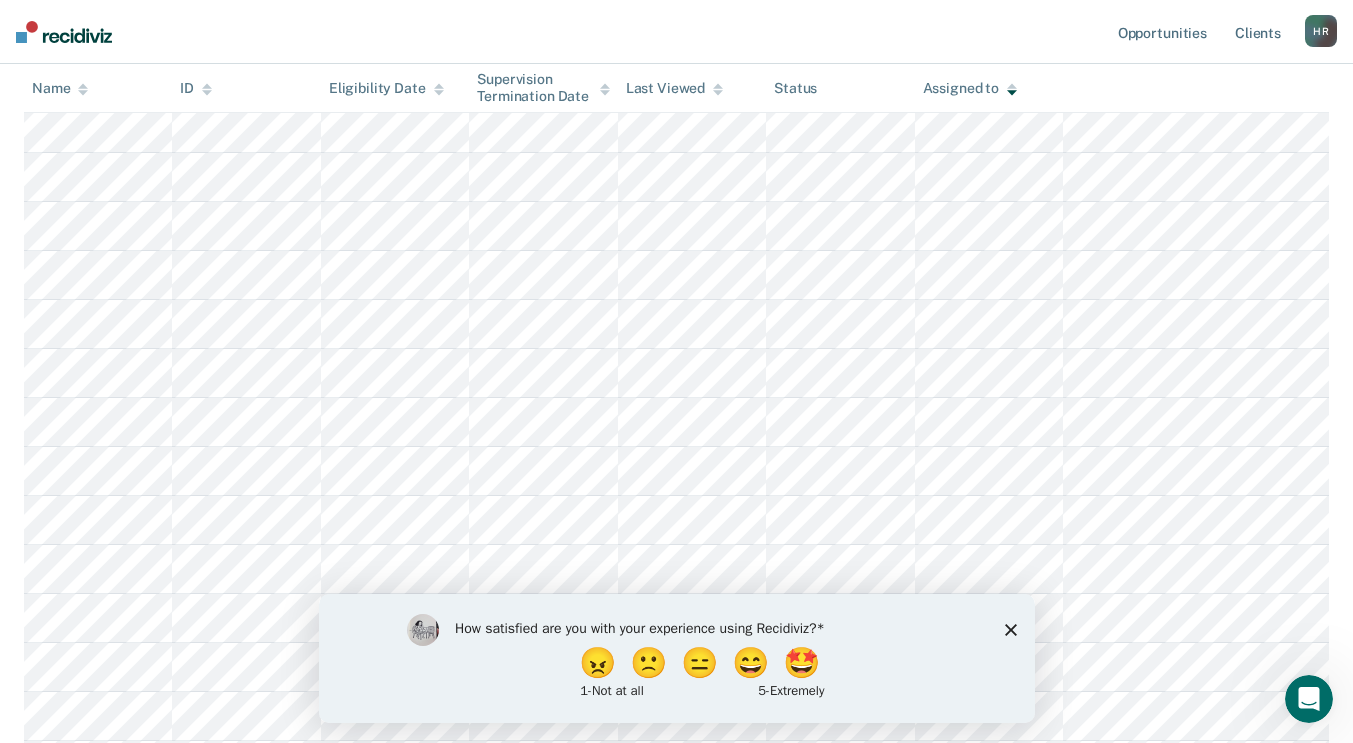 scroll, scrollTop: 1100, scrollLeft: 0, axis: vertical 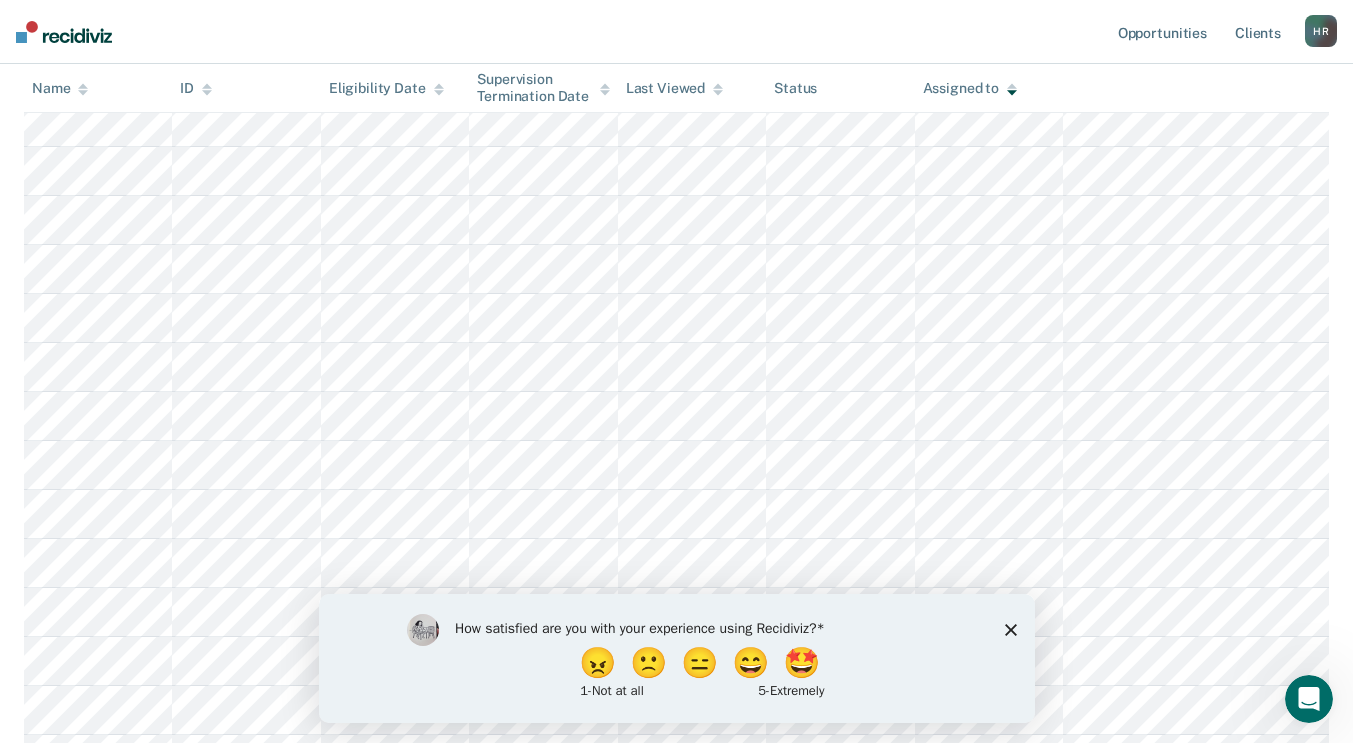 click 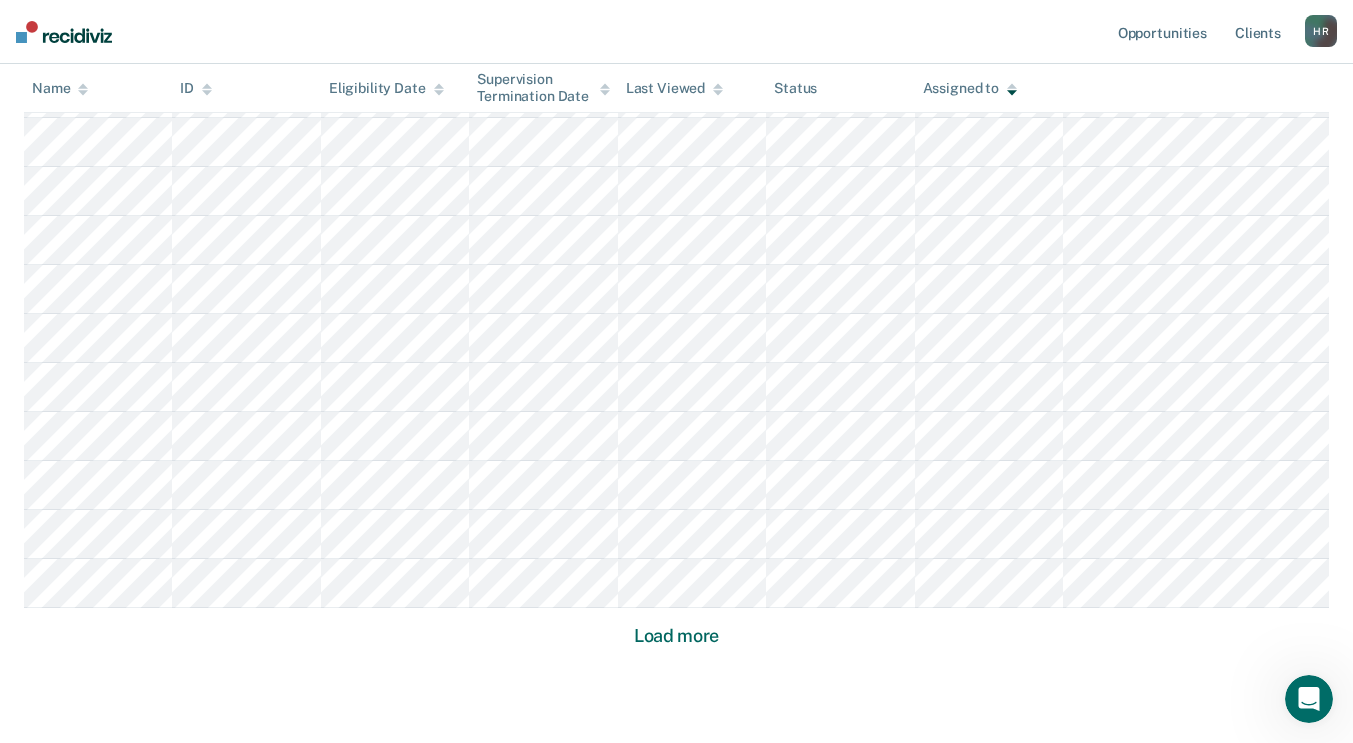 scroll, scrollTop: 1300, scrollLeft: 0, axis: vertical 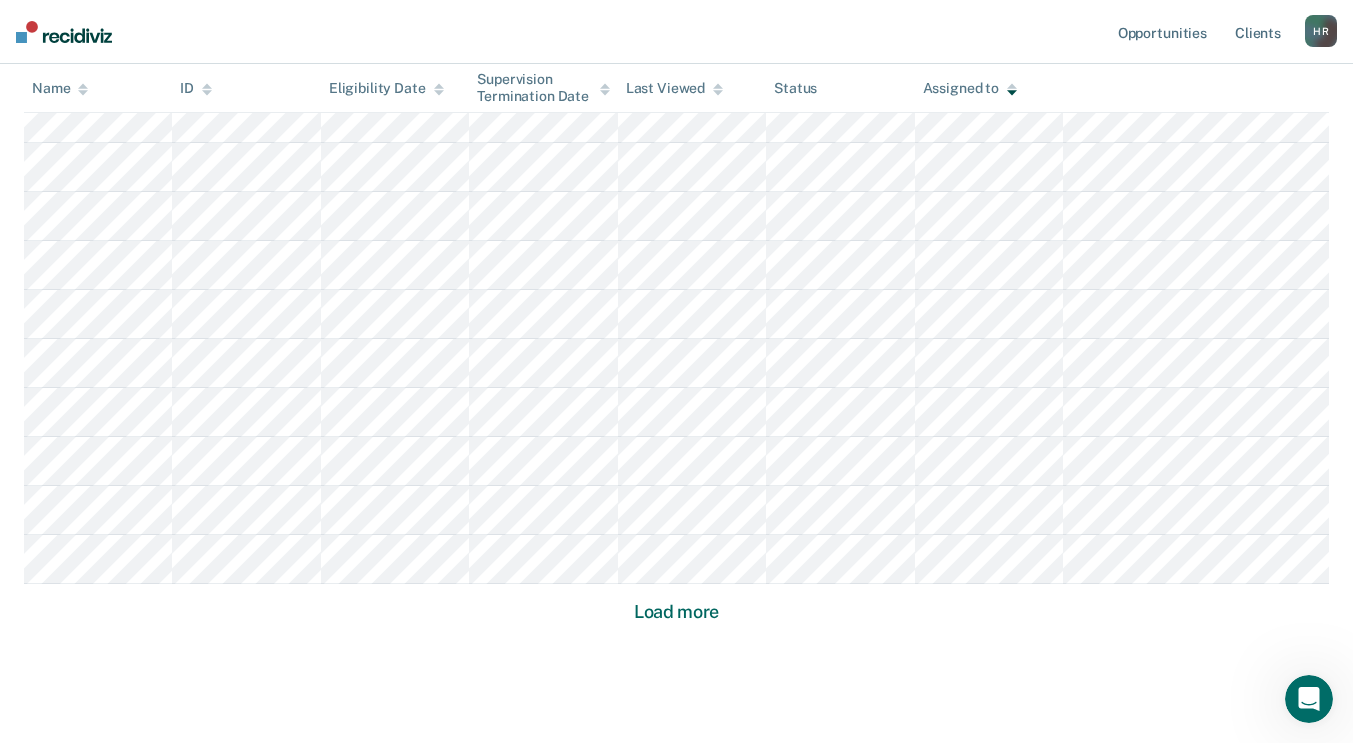 click on "Load more" at bounding box center (676, 612) 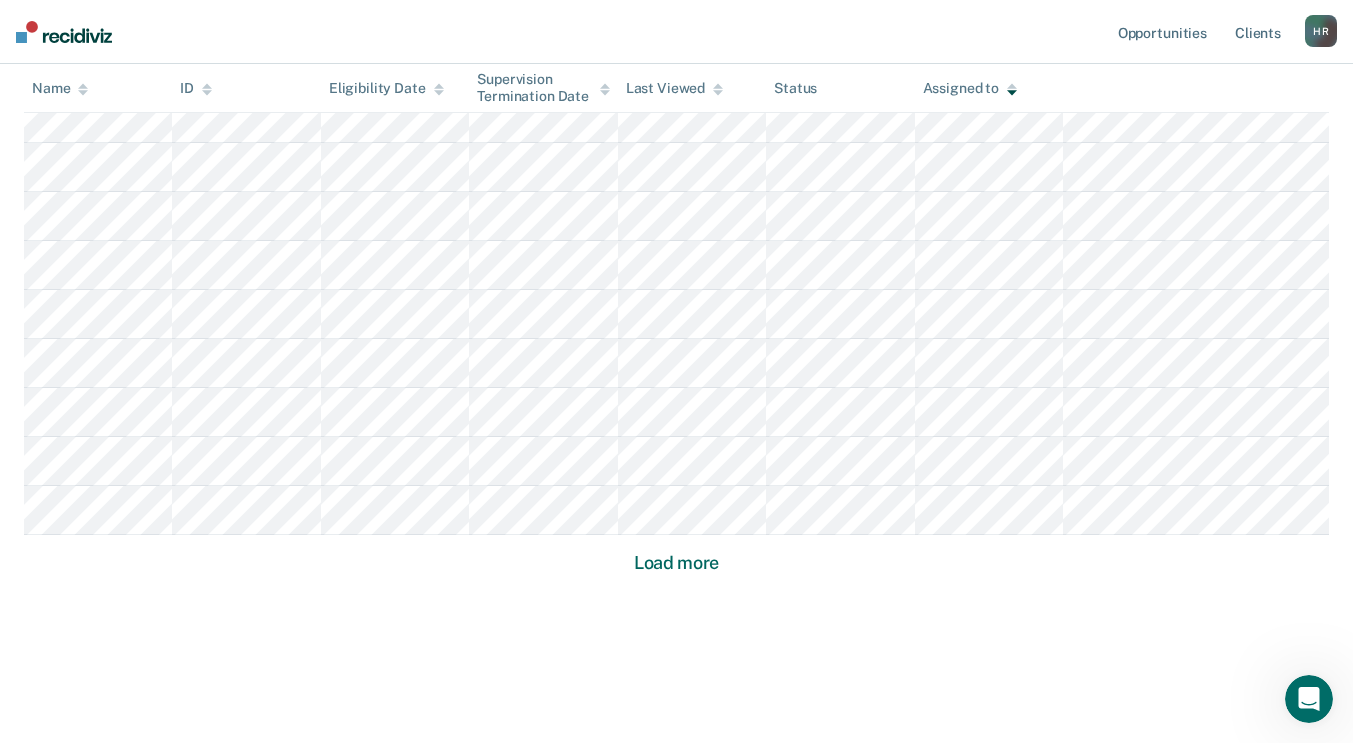 scroll, scrollTop: 2826, scrollLeft: 0, axis: vertical 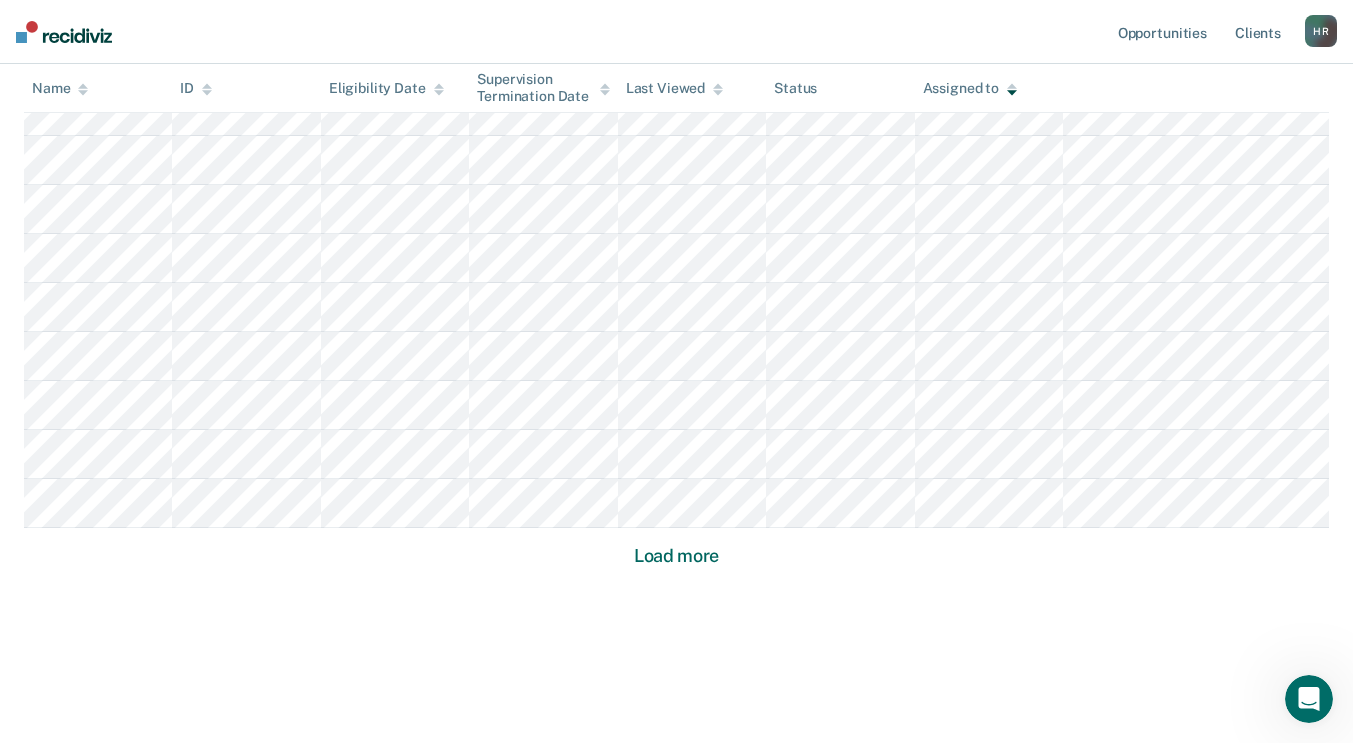 click on "Load more" at bounding box center [676, 556] 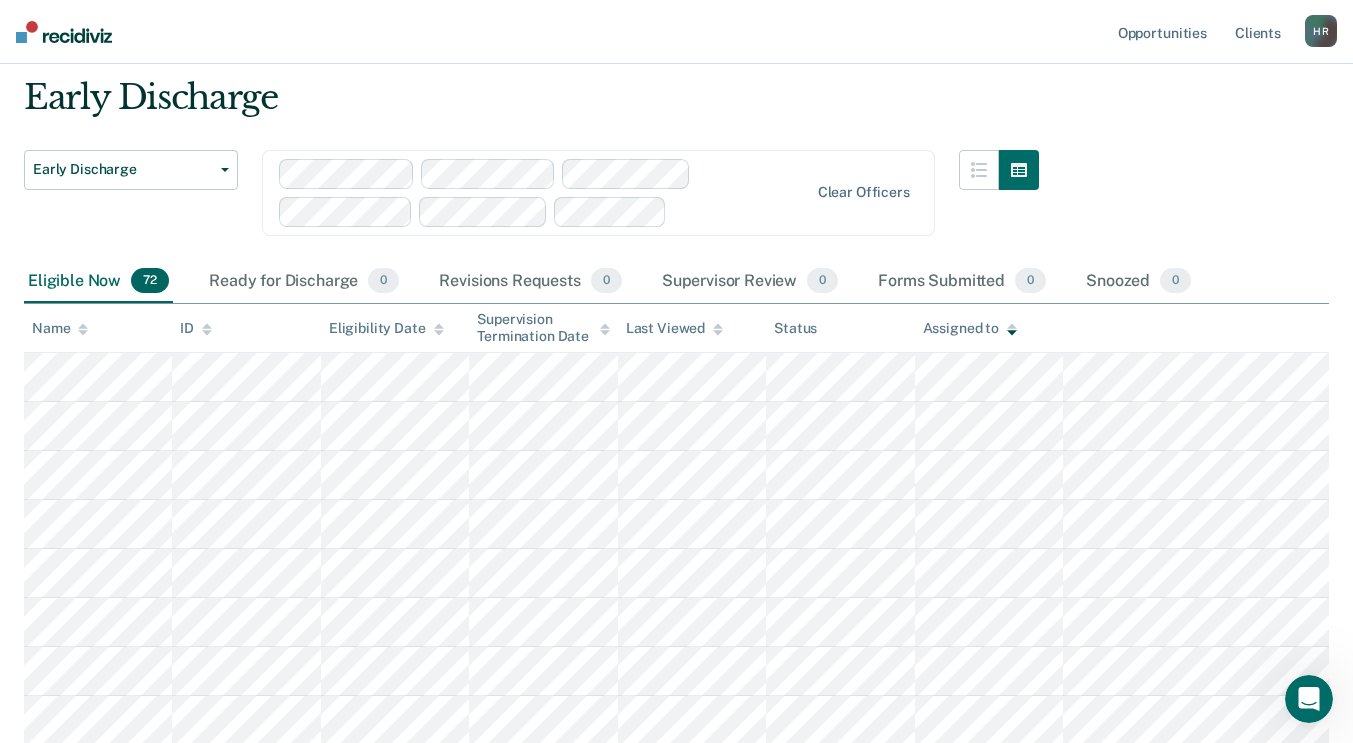 scroll, scrollTop: 0, scrollLeft: 0, axis: both 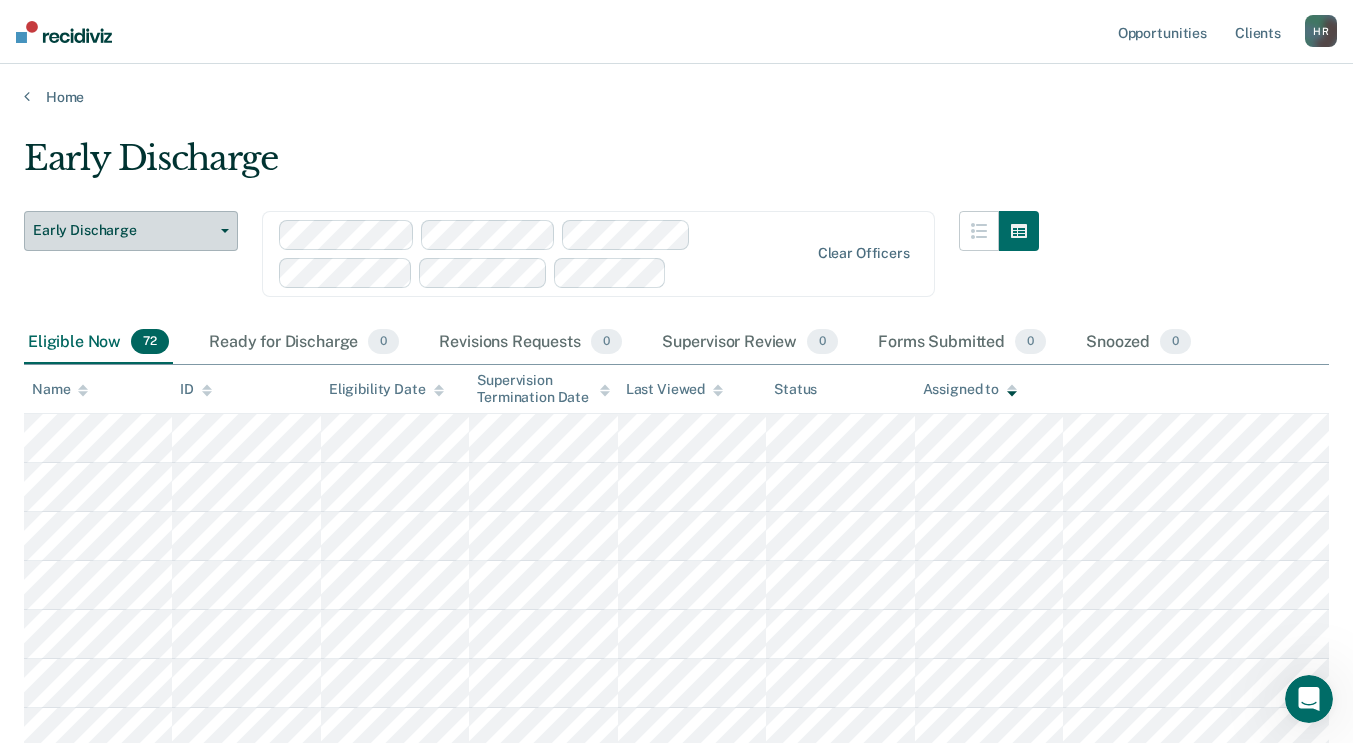 click 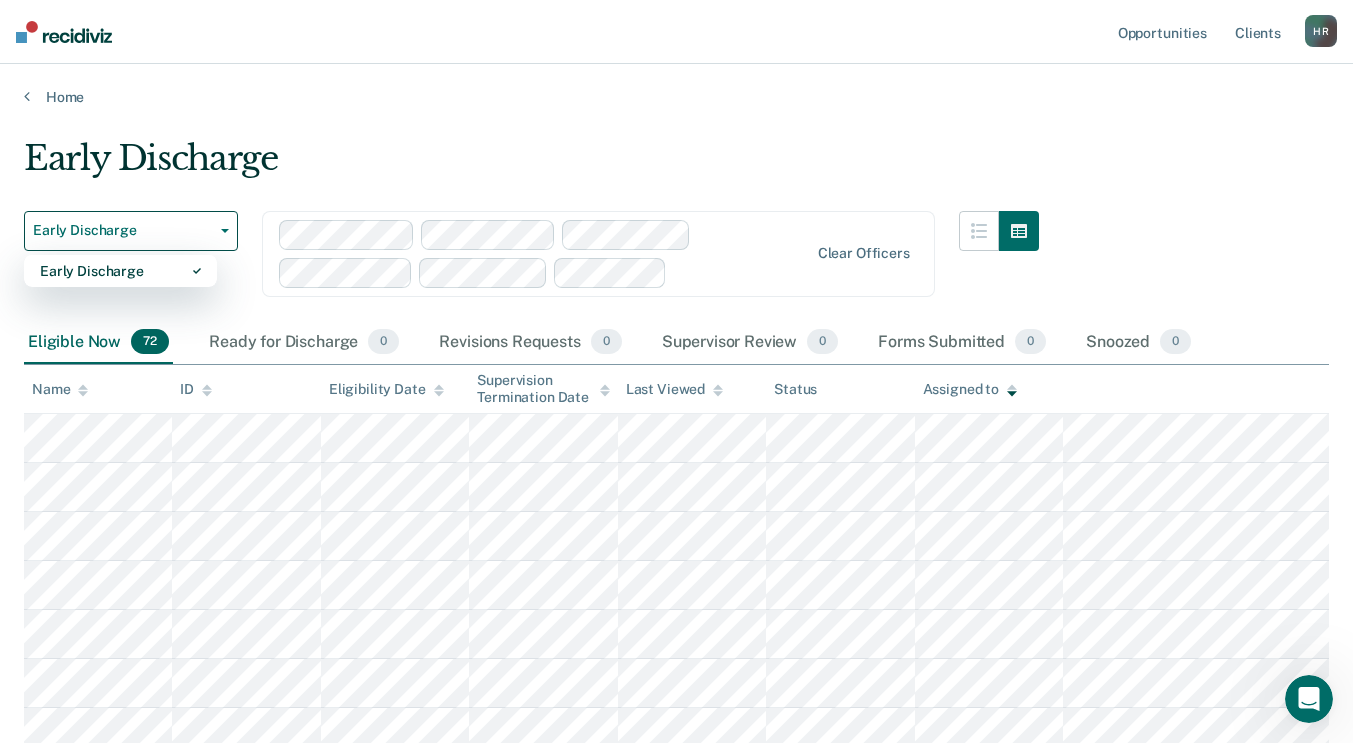 click on "Early Discharge" at bounding box center (531, 166) 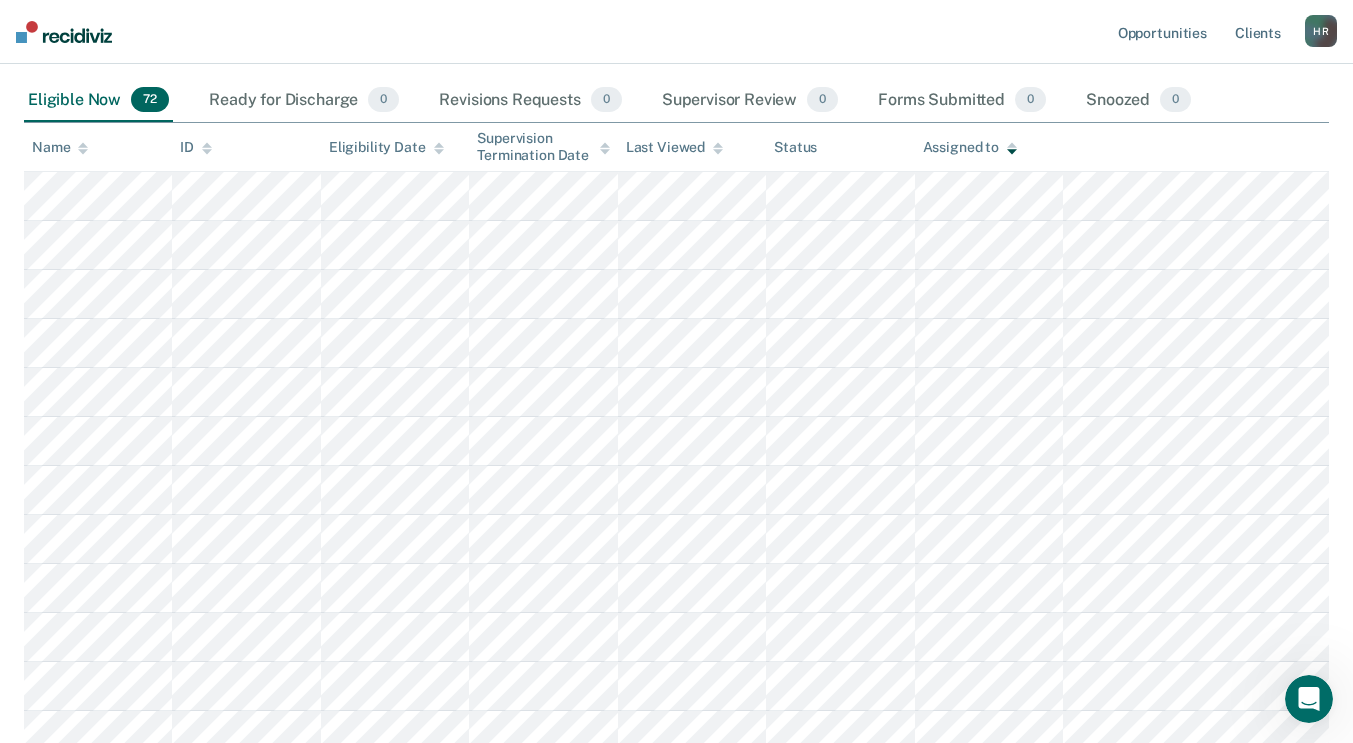 scroll, scrollTop: 0, scrollLeft: 0, axis: both 